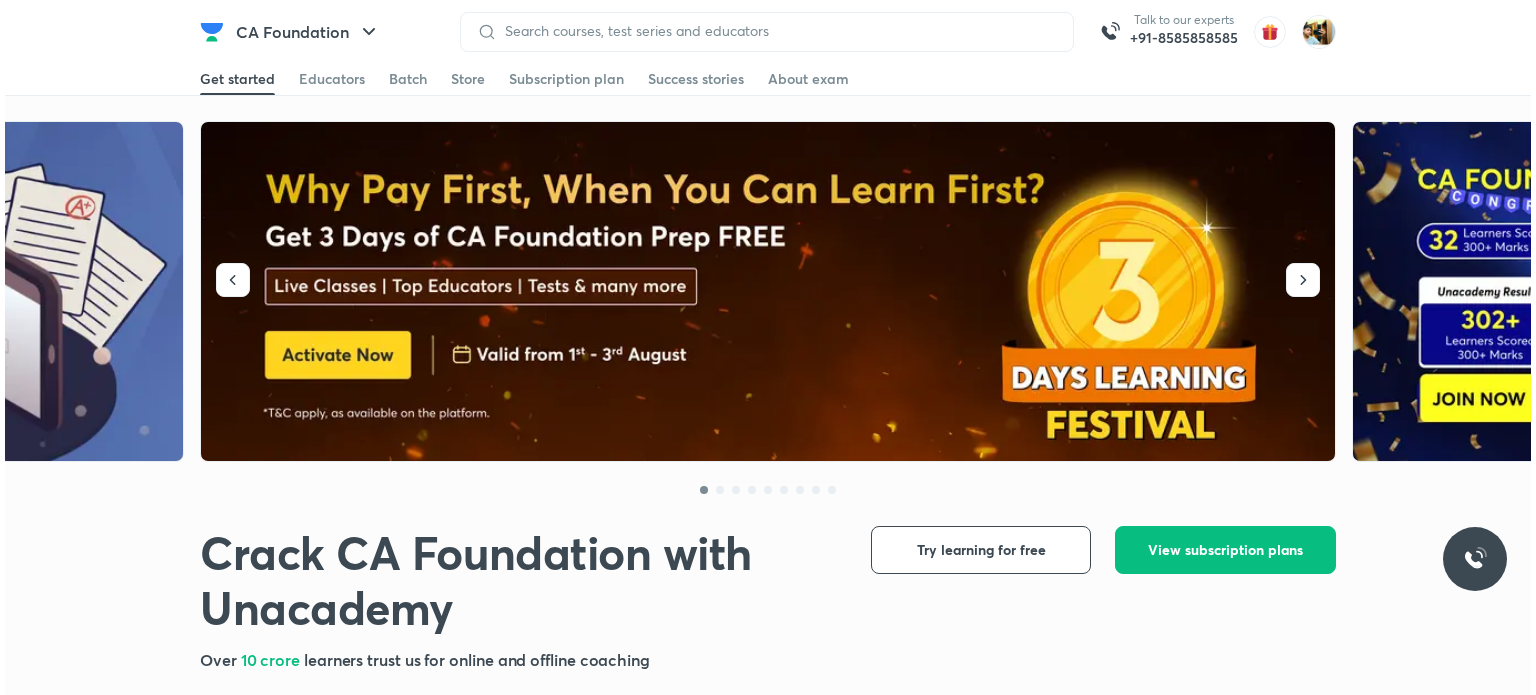 scroll, scrollTop: 0, scrollLeft: 0, axis: both 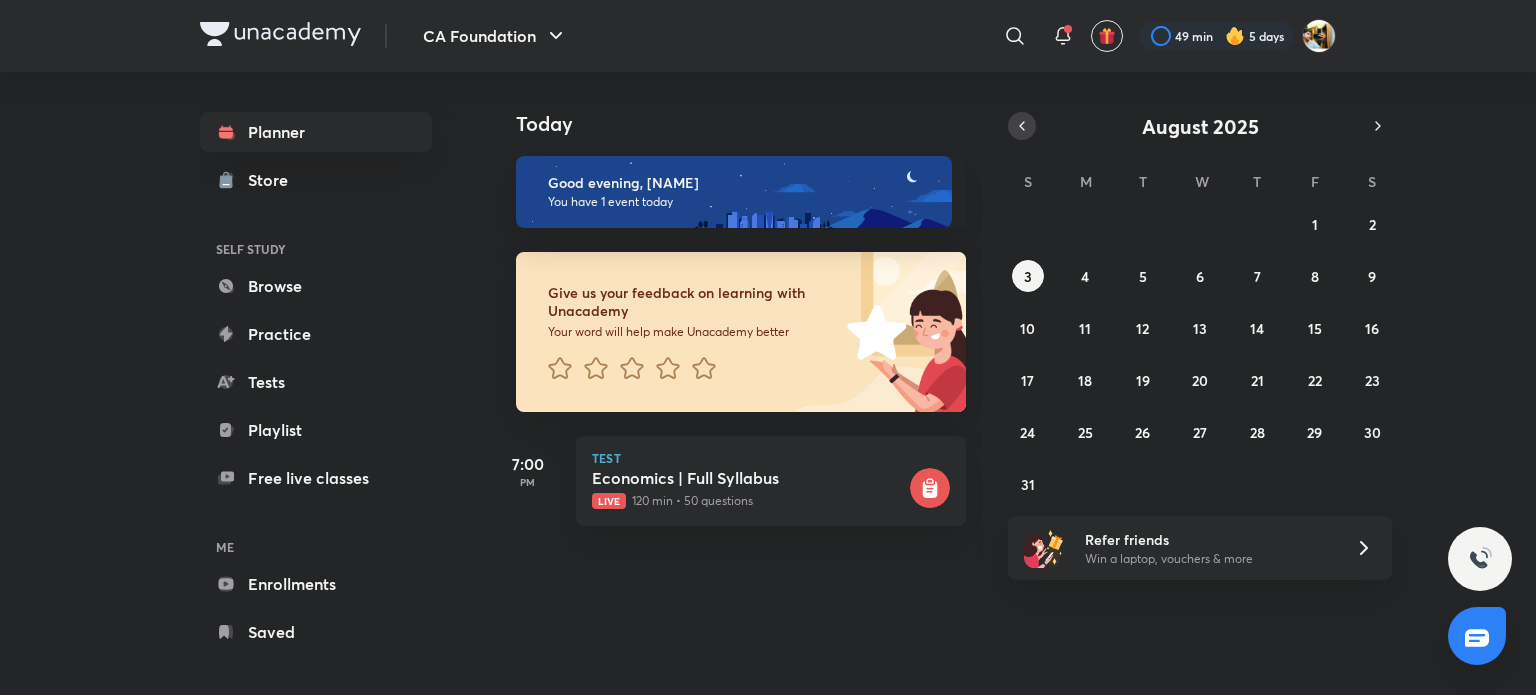 drag, startPoint x: 1000, startPoint y: 129, endPoint x: 1013, endPoint y: 126, distance: 13.341664 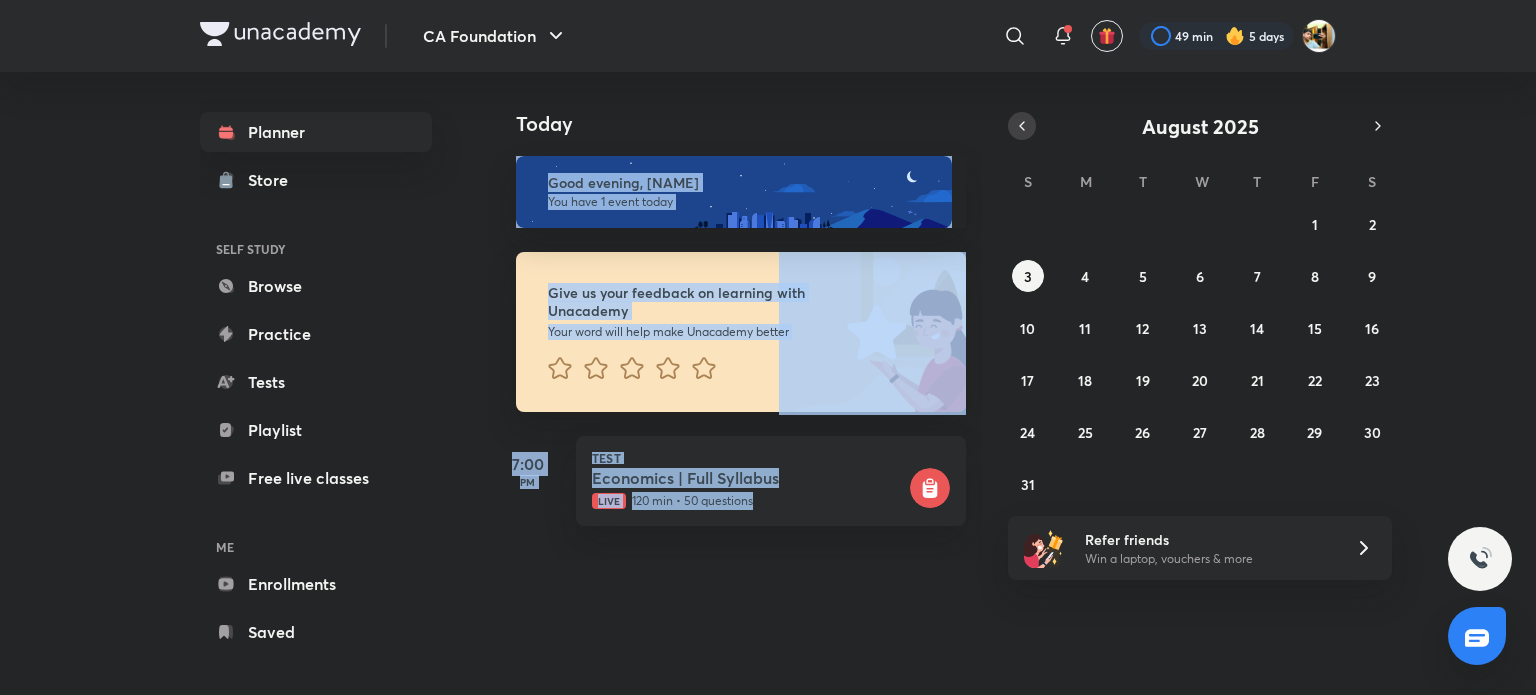 click 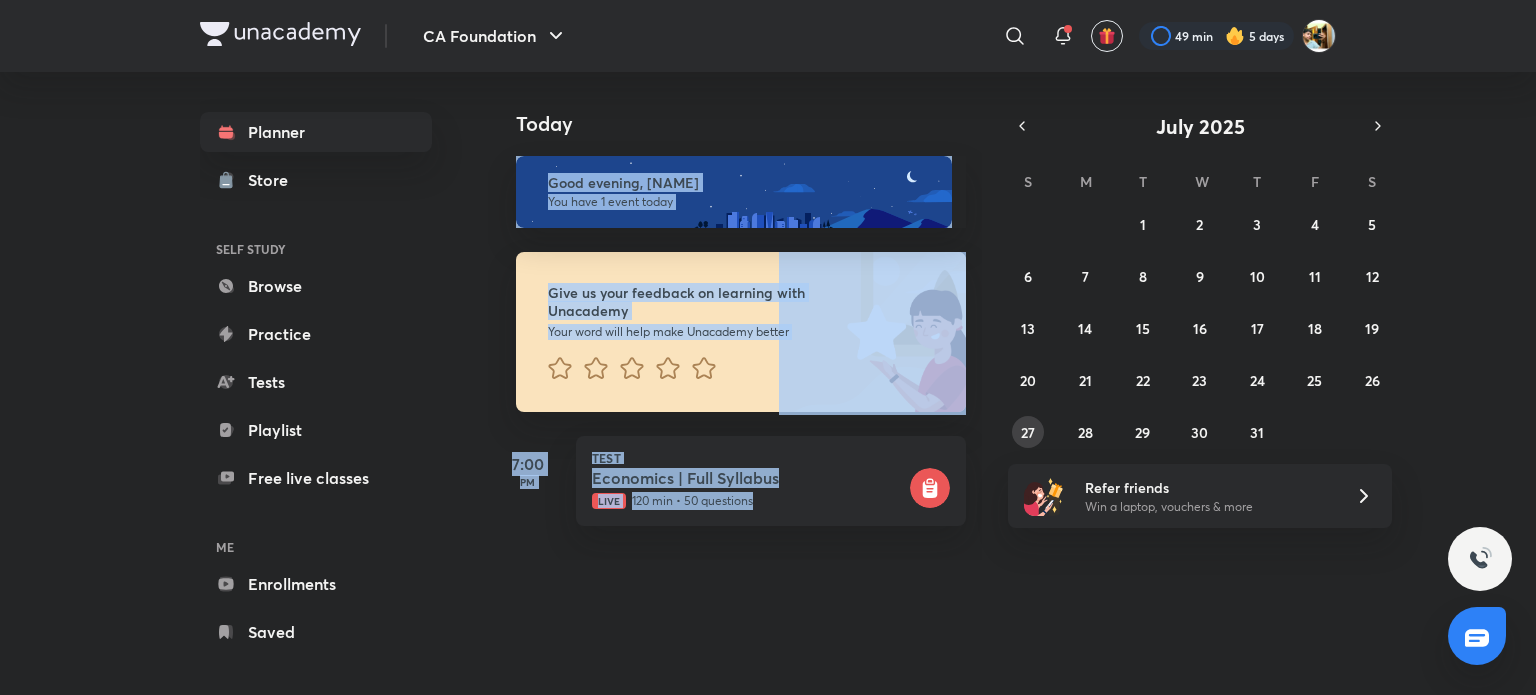 click on "27" at bounding box center (1028, 432) 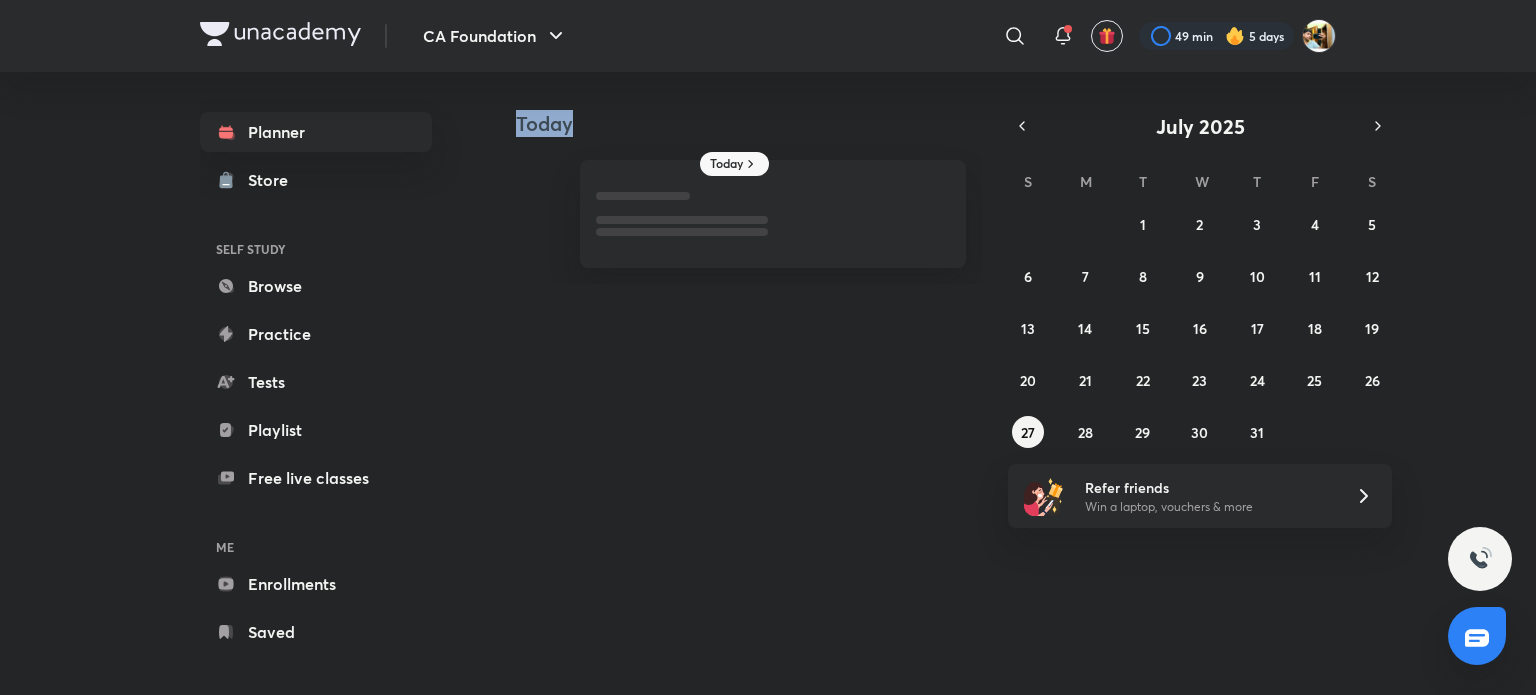 click on "Today Today July [YEAR] S M T W T F S 29 30 1 2 3 4 5 6 7 8 9 10 11 12 13 14 15 16 17 18 19 20 21 22 23 24 25 26 27 28 29 30 31 1 2 Refer friends Win a laptop, vouchers & more" at bounding box center (912, 375) 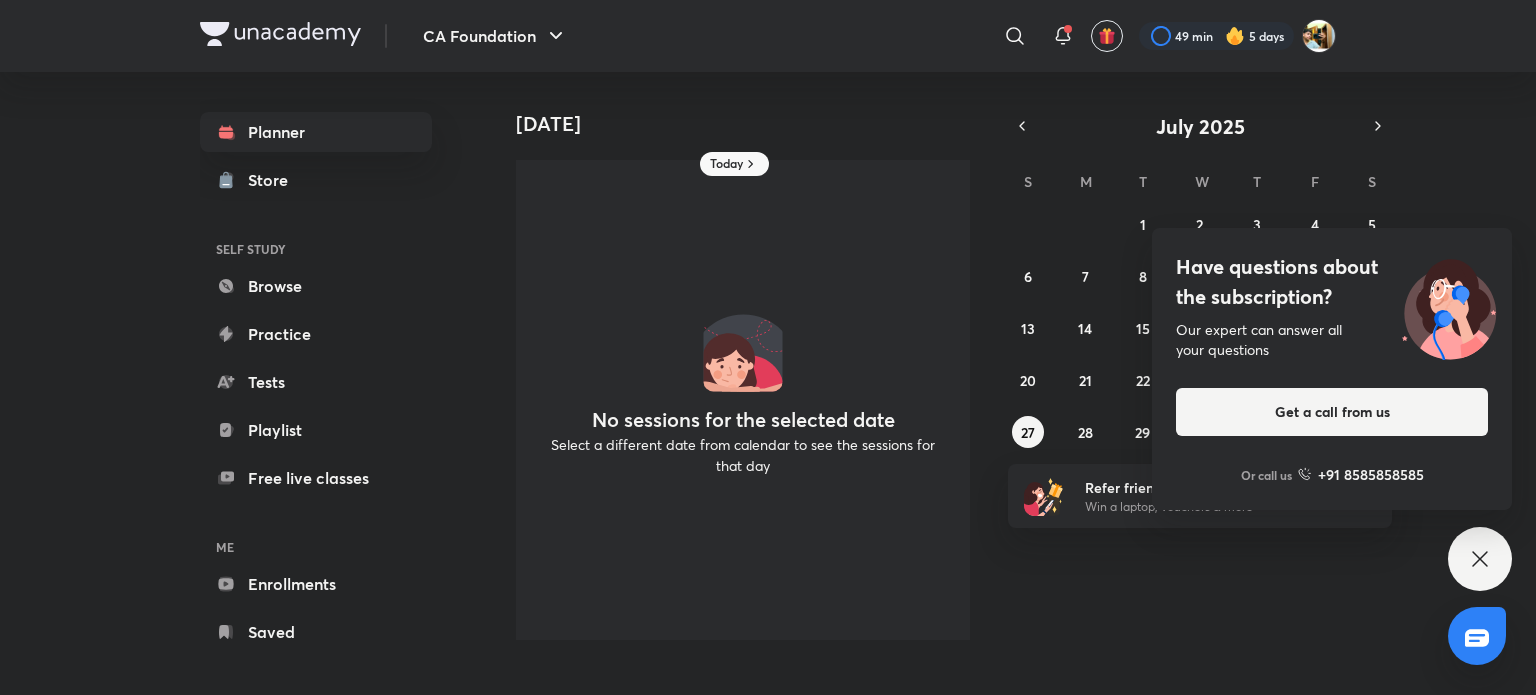 drag, startPoint x: 1237, startPoint y: 423, endPoint x: 1080, endPoint y: 557, distance: 206.40979 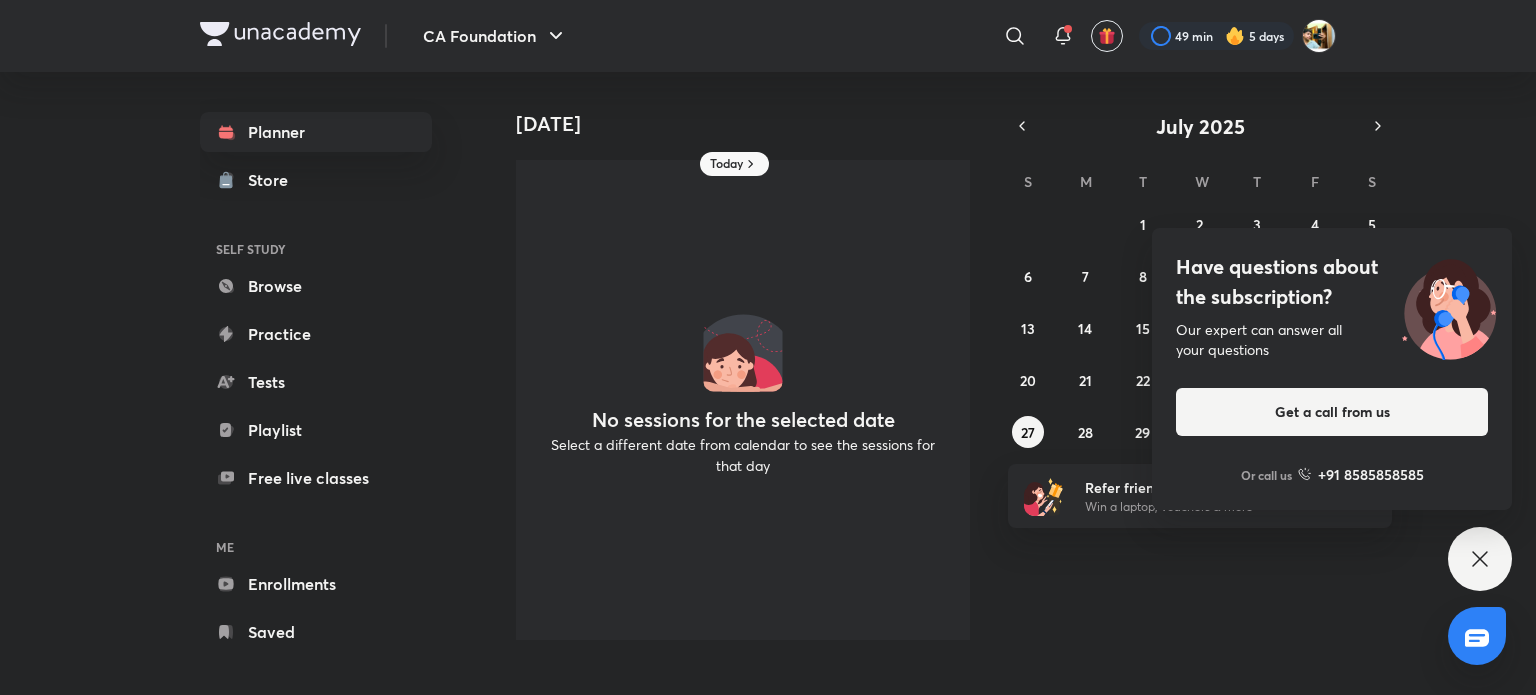 click on "Our expert can answer all your questions" at bounding box center [1332, 340] 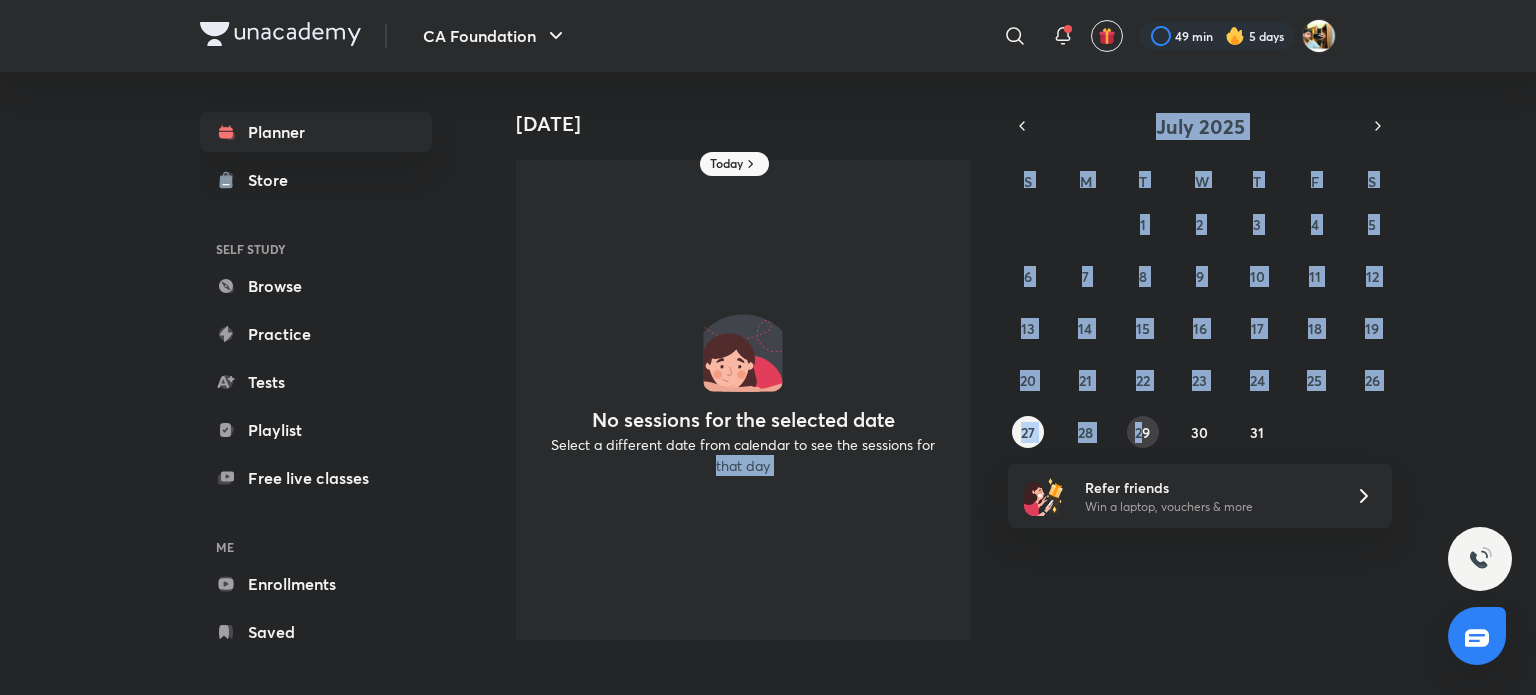 drag, startPoint x: 1153, startPoint y: 448, endPoint x: 1141, endPoint y: 435, distance: 17.691807 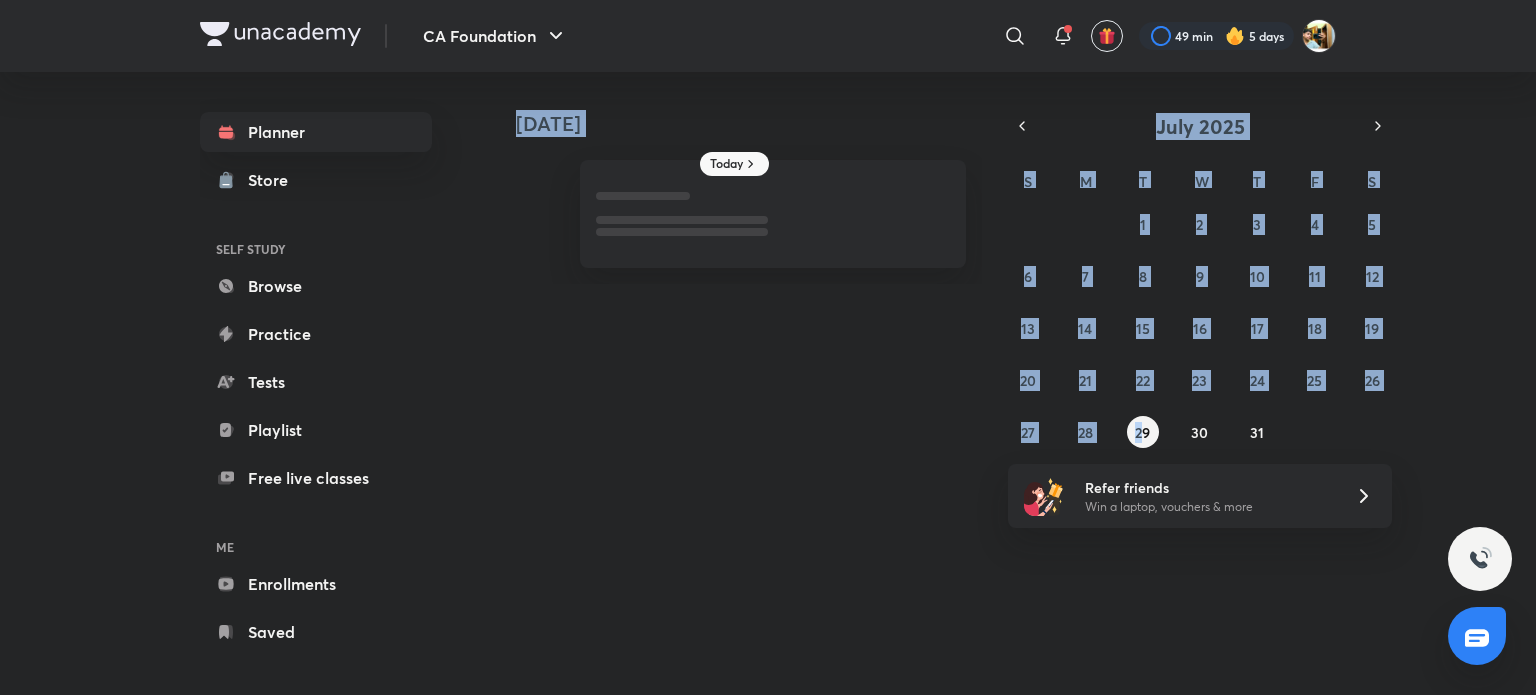 click on "Today [DATE] July [YEAR] S M T W T F S 29 30 1 2 3 4 5 6 7 8 9 10 11 12 13 14 15 16 17 18 19 20 21 22 23 24 25 26 27 28 29 30 31 1 2 Refer friends Win a laptop, vouchers & more" at bounding box center [912, 375] 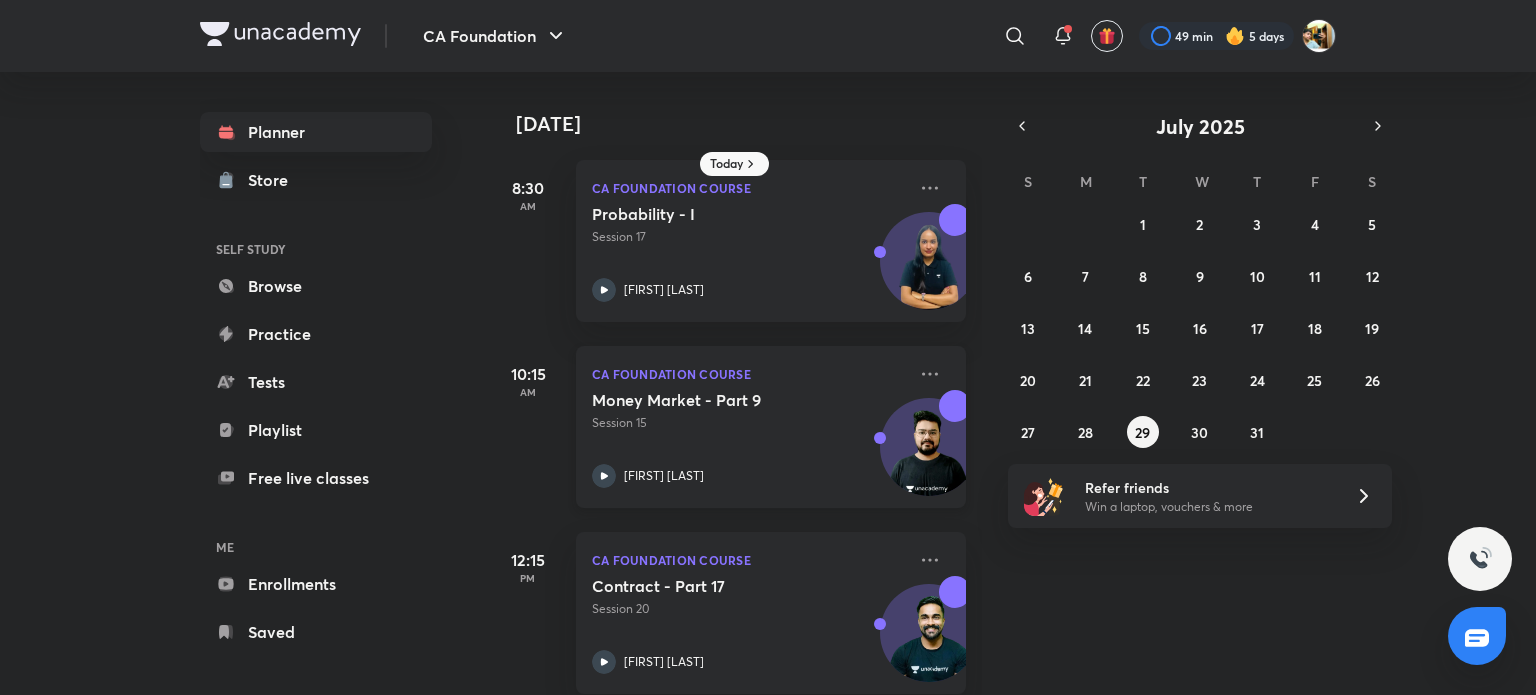 click on "[FIRST] [LAST]" at bounding box center [664, 476] 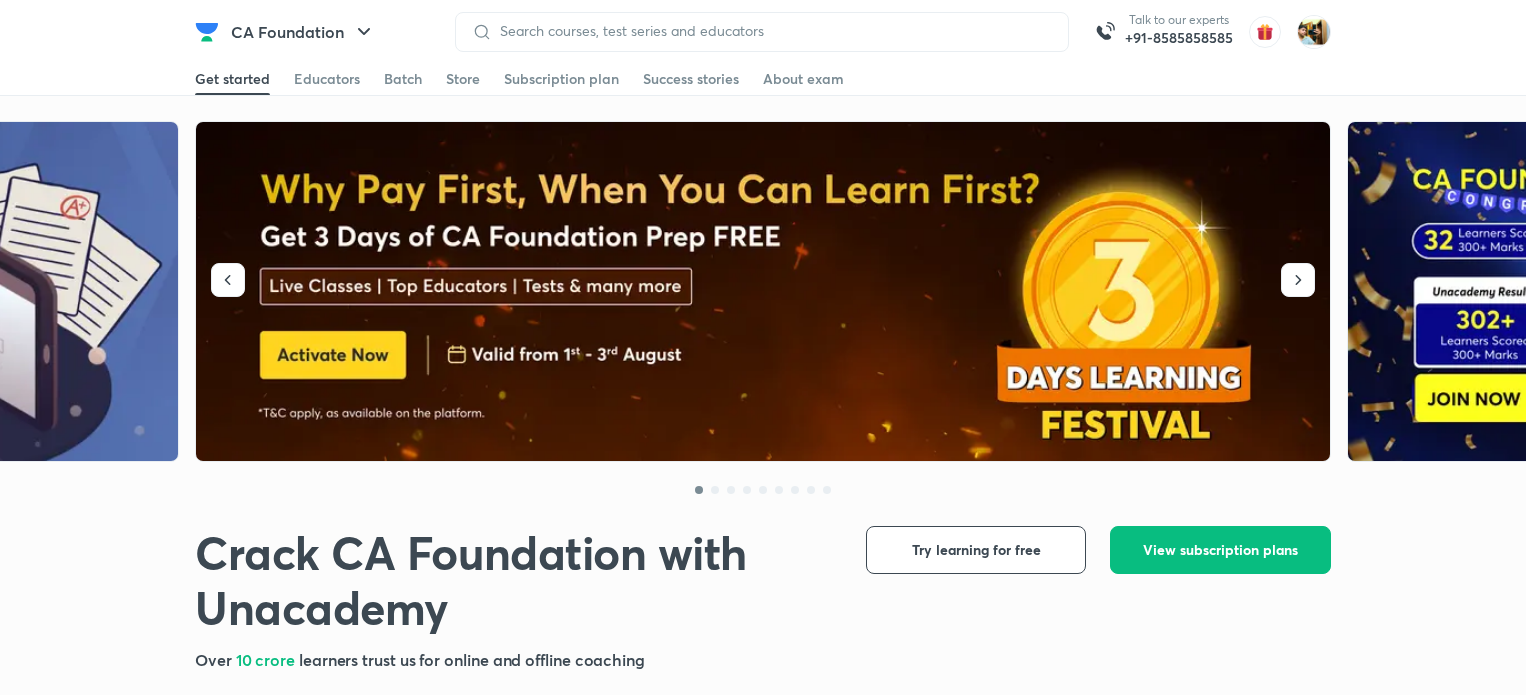 scroll, scrollTop: 0, scrollLeft: 0, axis: both 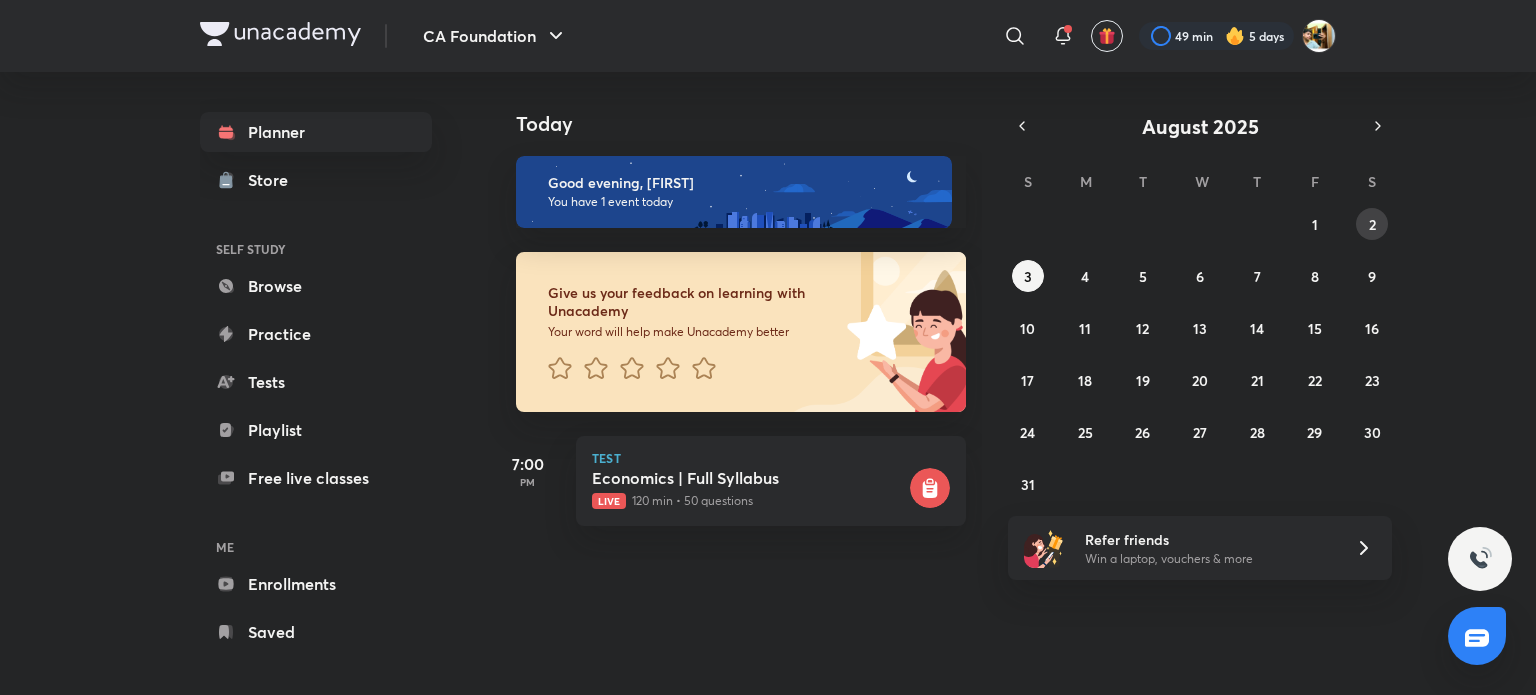 click on "2" at bounding box center [1372, 224] 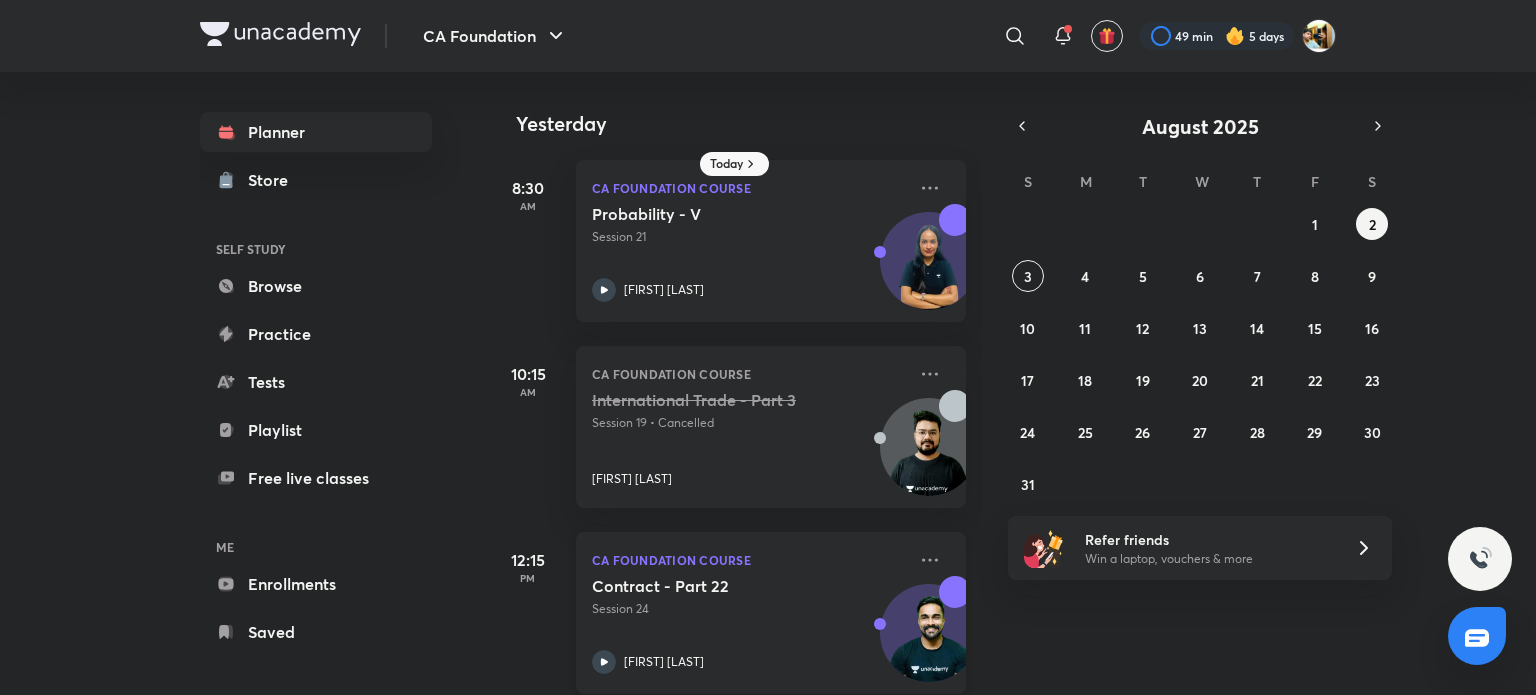 click on "[FIRST] [LAST]" at bounding box center [664, 662] 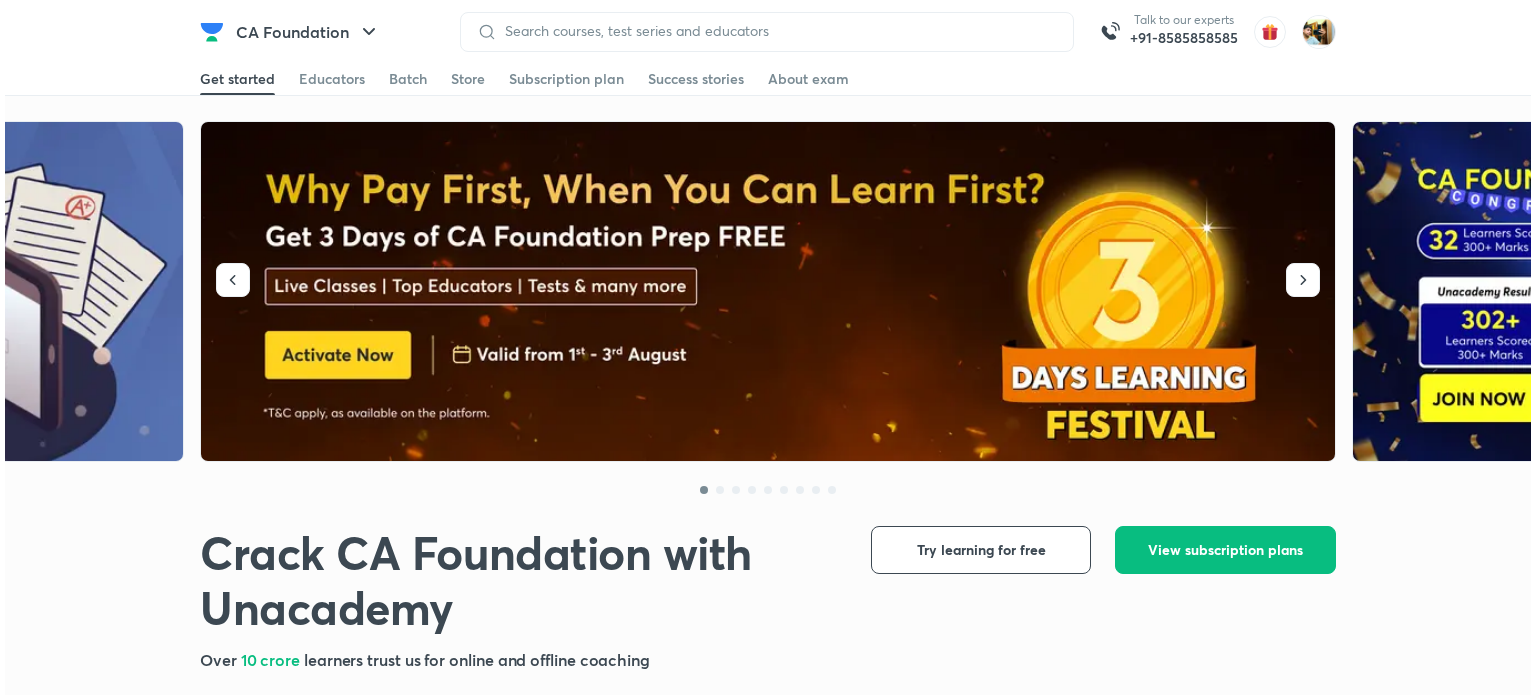 scroll, scrollTop: 0, scrollLeft: 0, axis: both 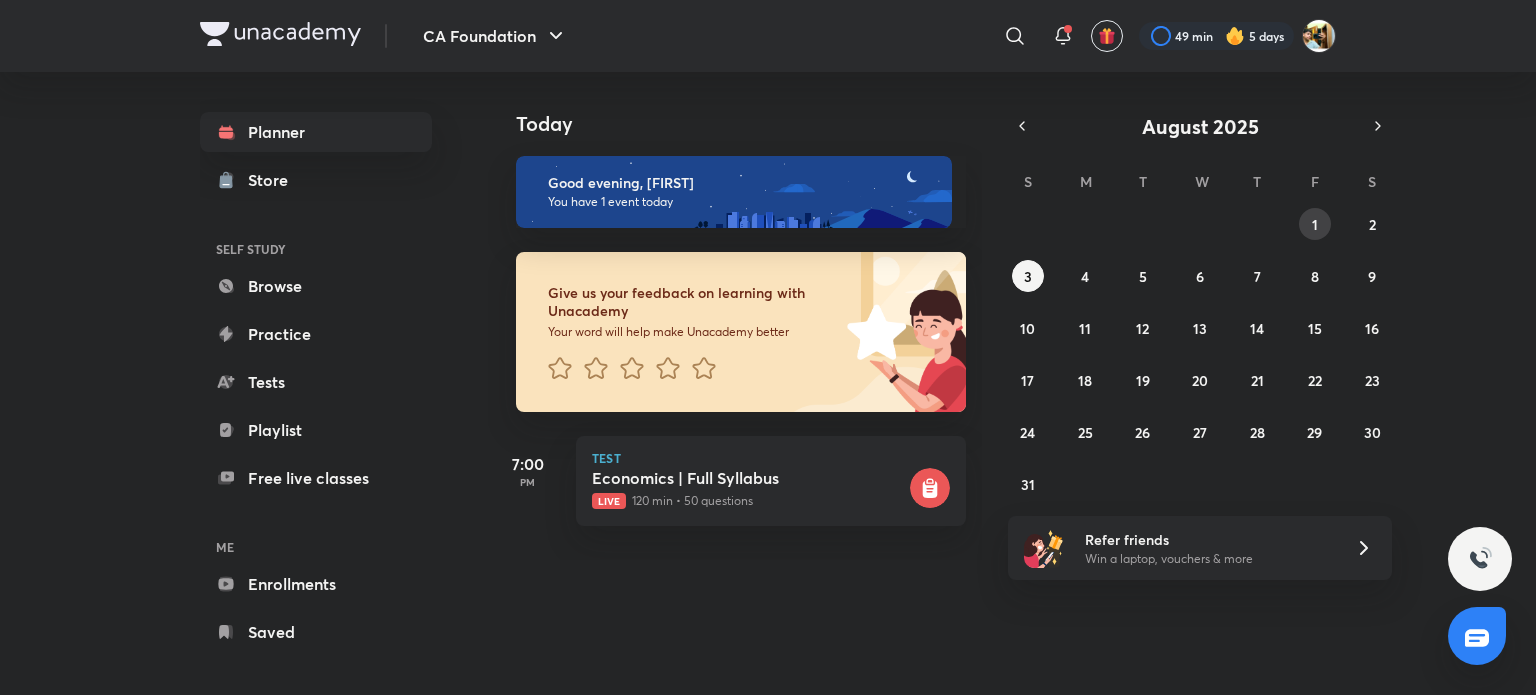 click on "1" at bounding box center (1315, 224) 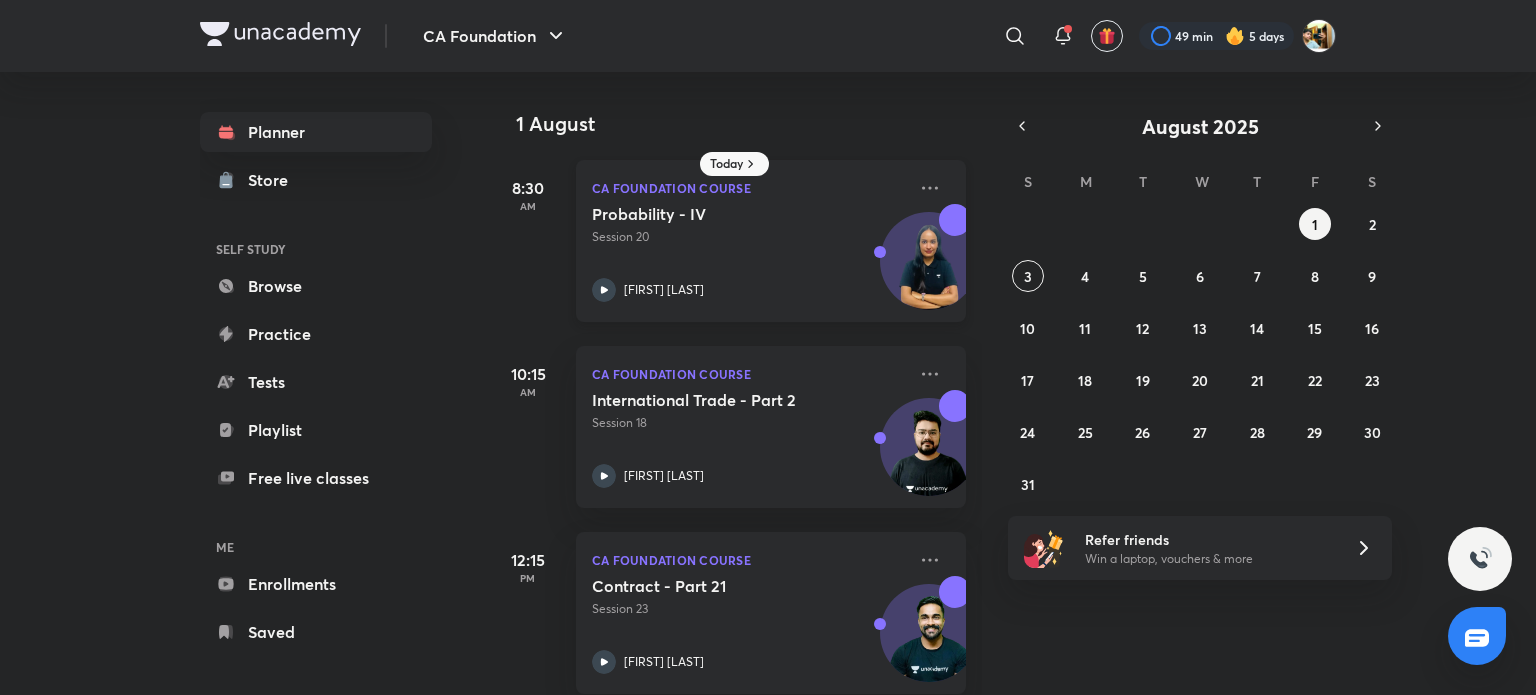 click on "CA Foundation Course Probability - IV Session 20 Shivani Sharma" at bounding box center [771, 241] 